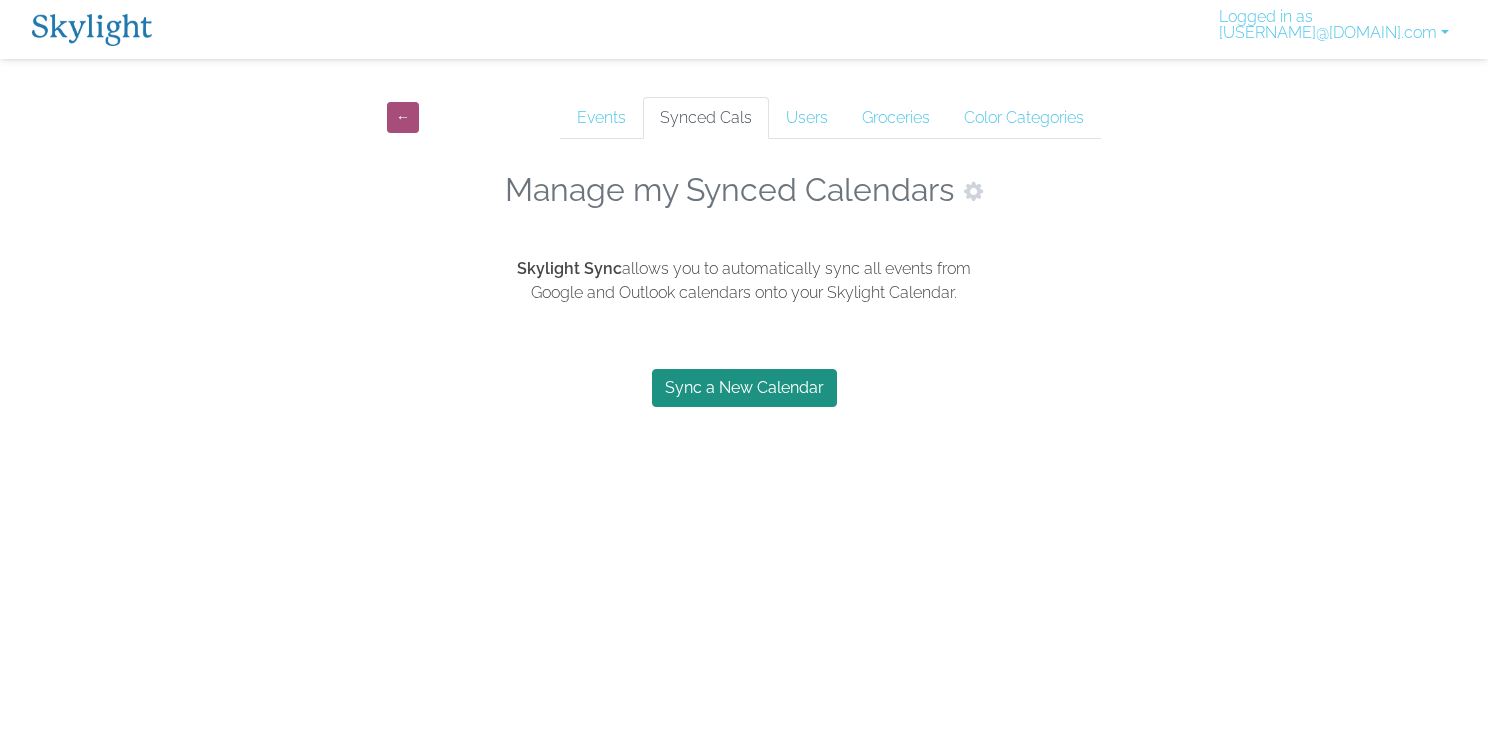 scroll, scrollTop: 0, scrollLeft: 0, axis: both 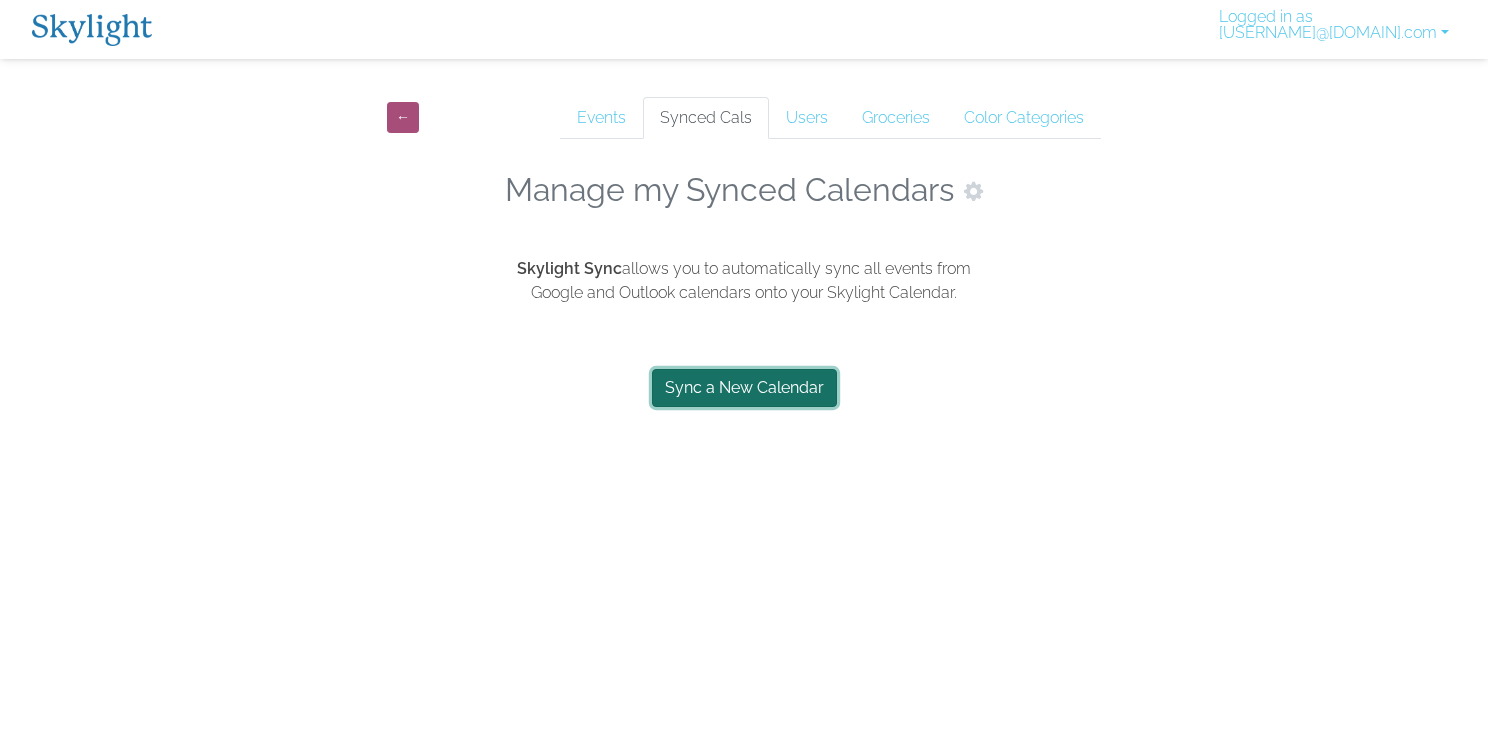 click on "Sync a New Calendar" at bounding box center (744, 388) 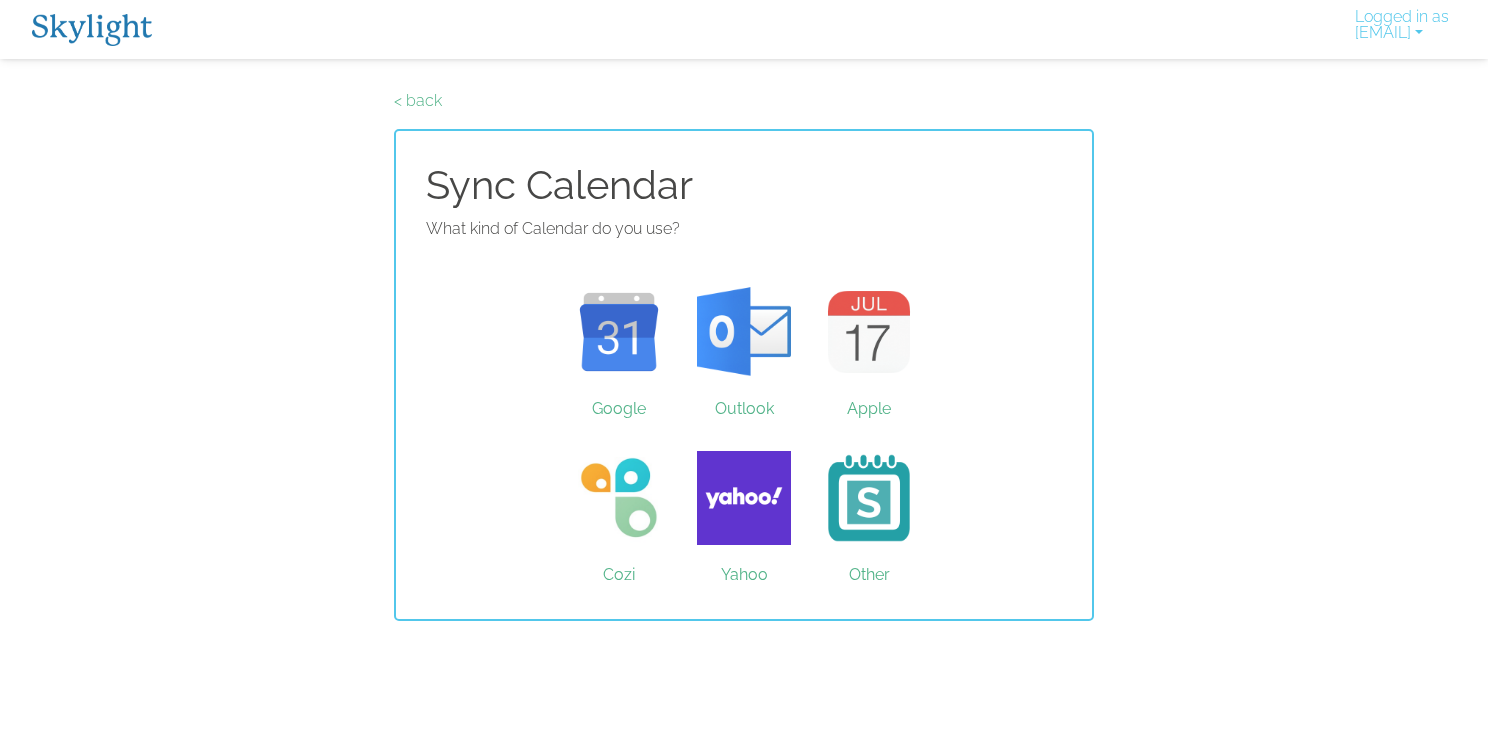scroll, scrollTop: 0, scrollLeft: 0, axis: both 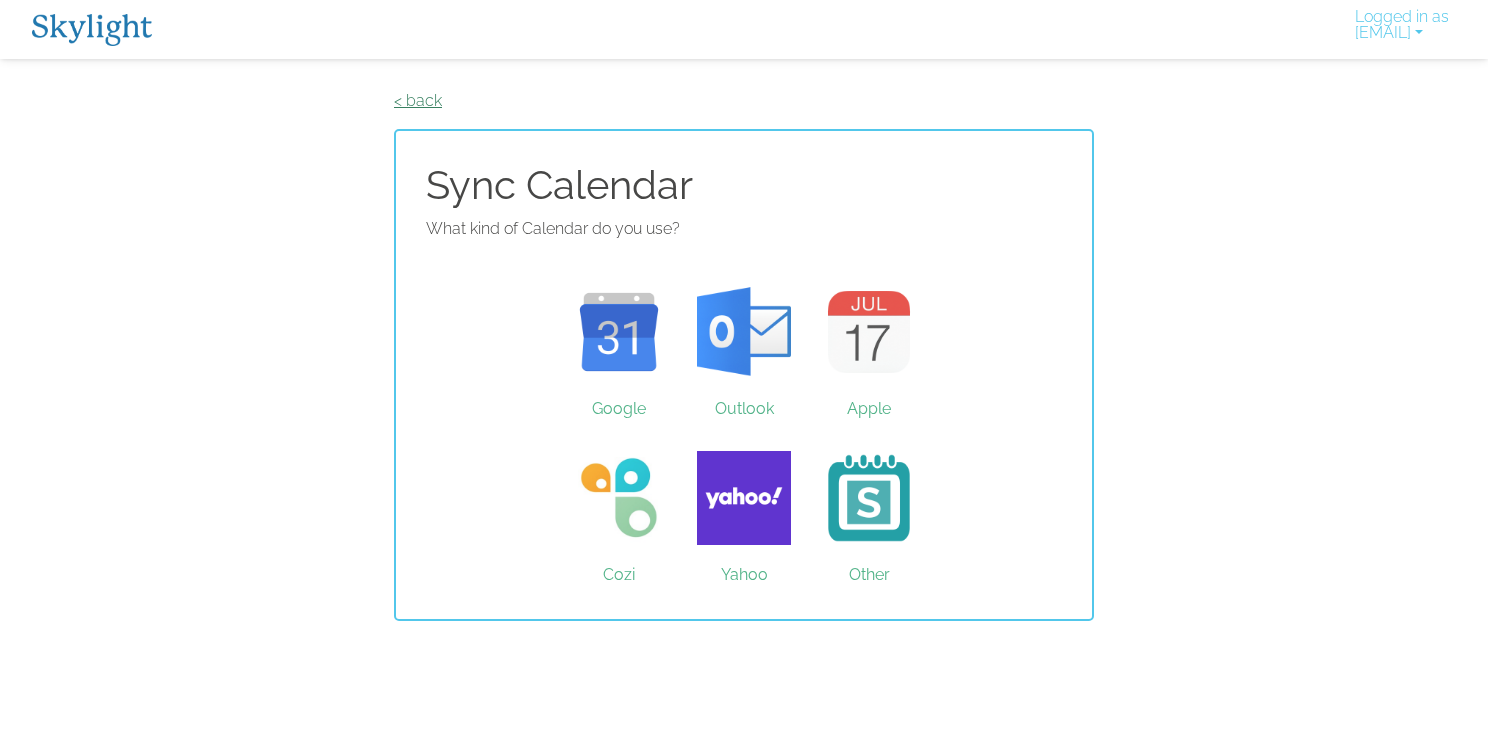 click on "< back" at bounding box center [418, 100] 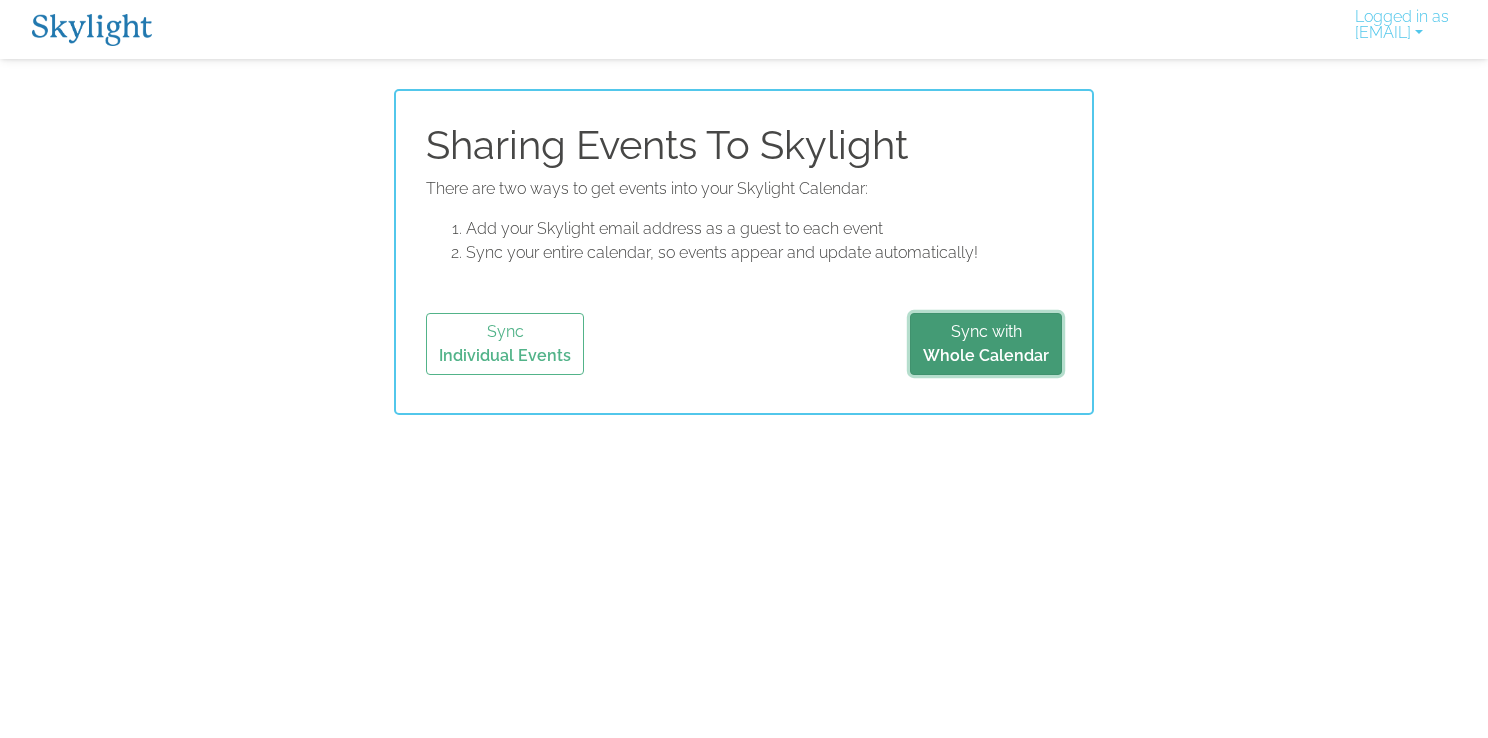 click on "Sync with  Whole Calendar" at bounding box center [986, 344] 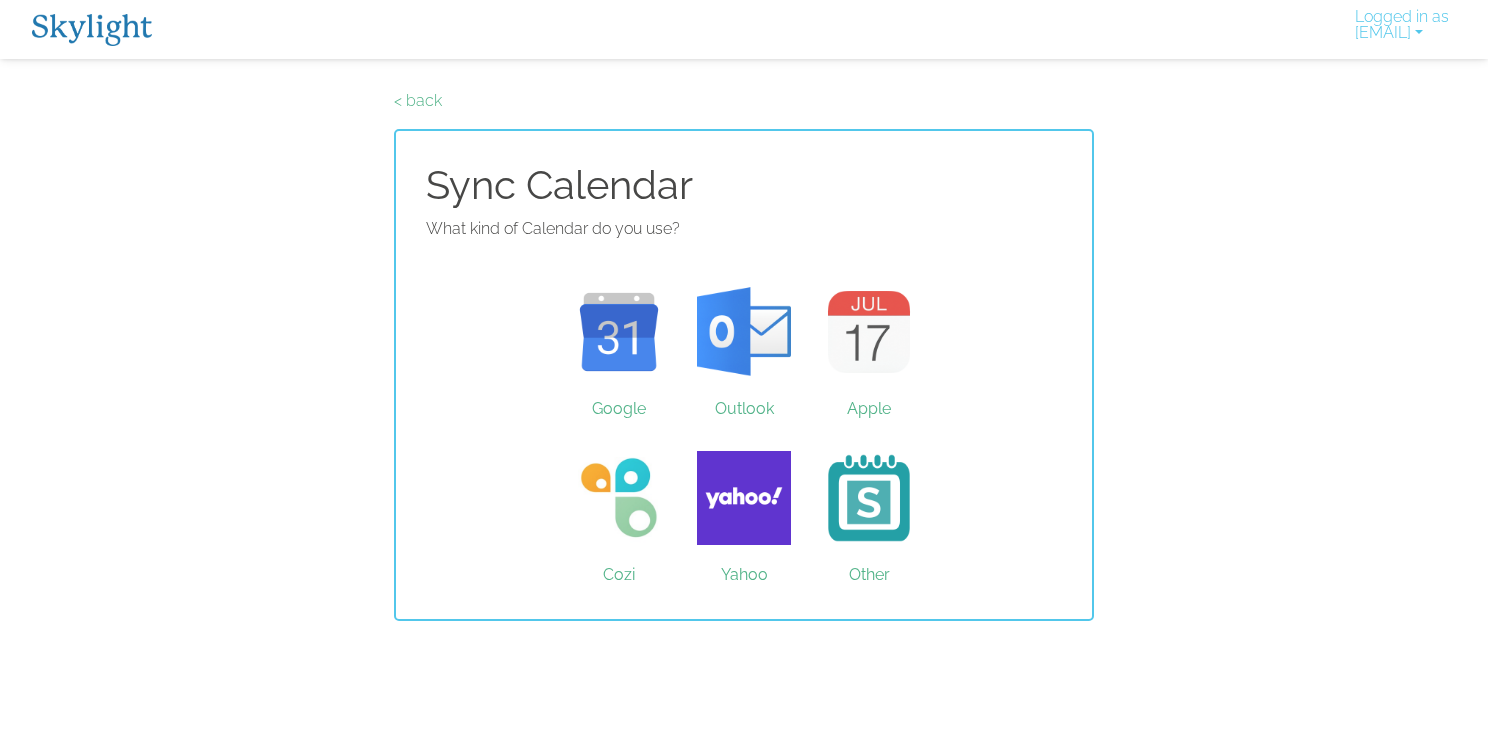 click on "< back" at bounding box center (744, 101) 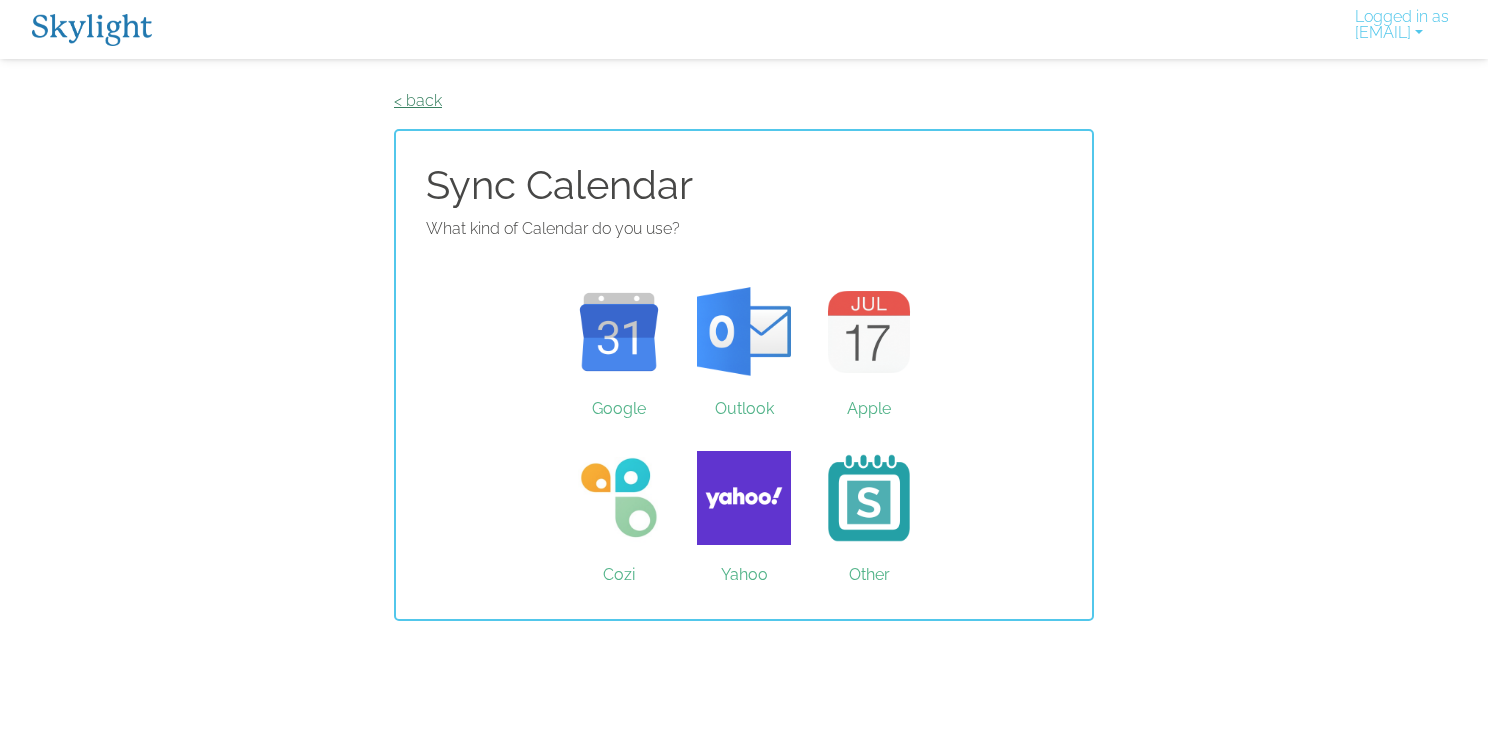 click on "< back" at bounding box center [418, 100] 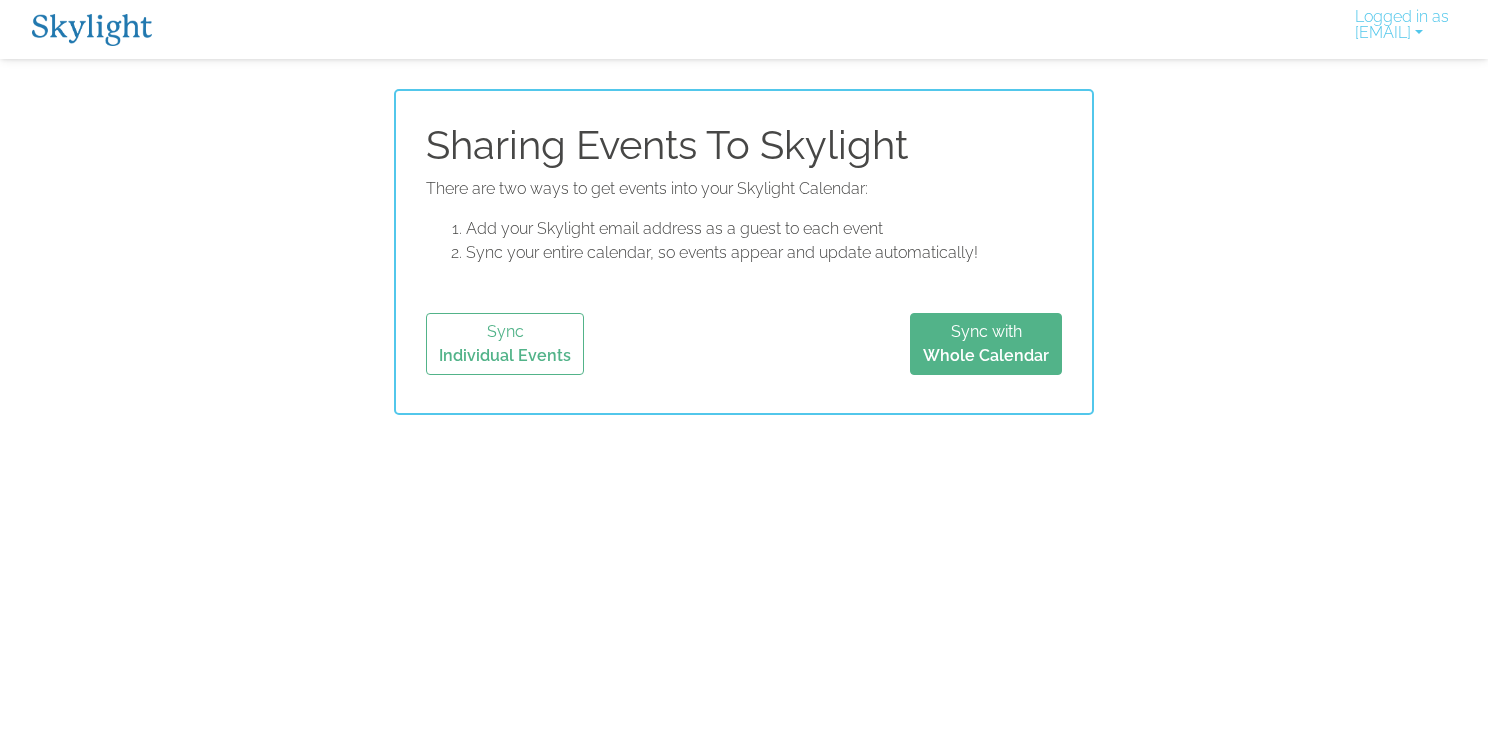 click on "There are two ways to get events into your Skylight Calendar: Add your Skylight email address as a guest to each event Sync your entire calendar, so events appear and update automatically! Sync  Individual Events Sync with  Whole Calendar" at bounding box center [744, 276] 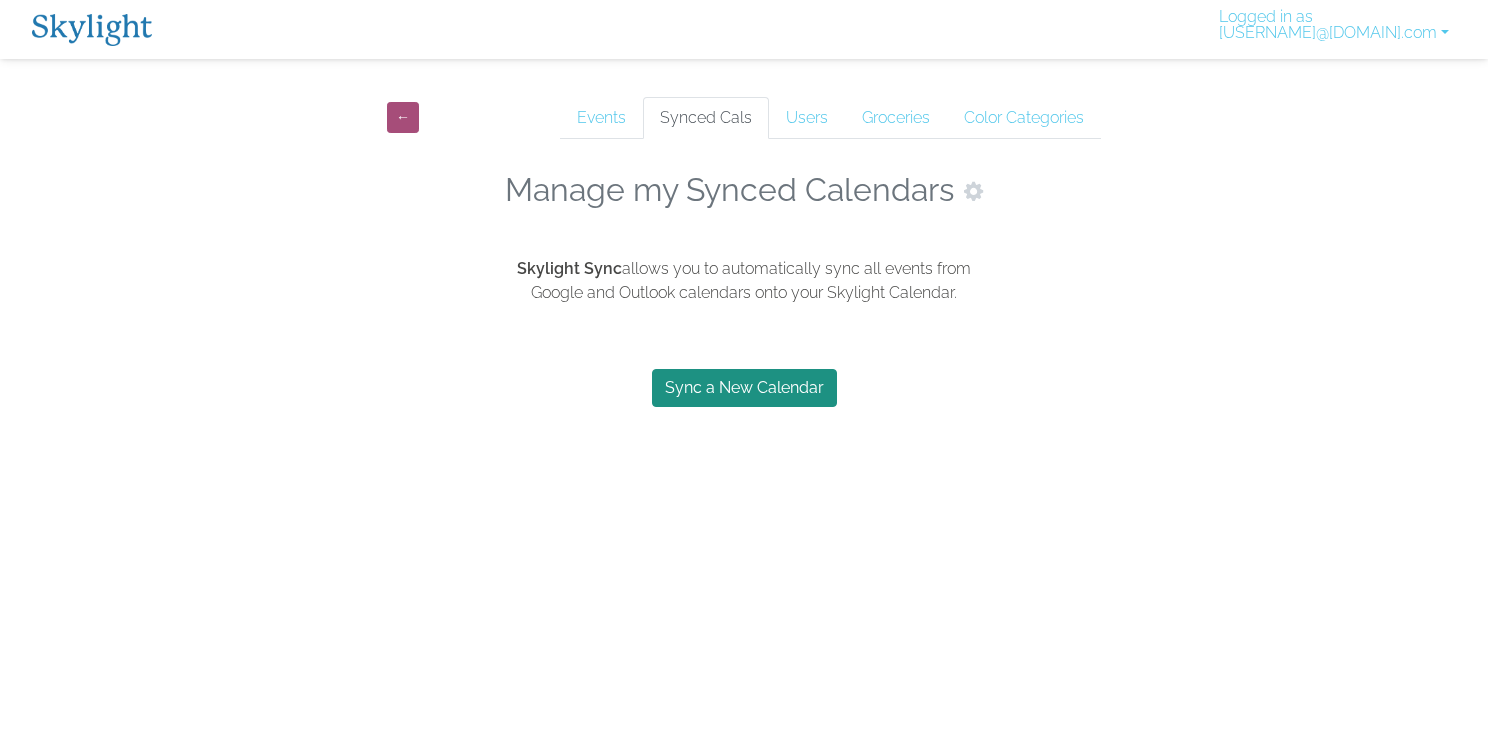 scroll, scrollTop: 0, scrollLeft: 0, axis: both 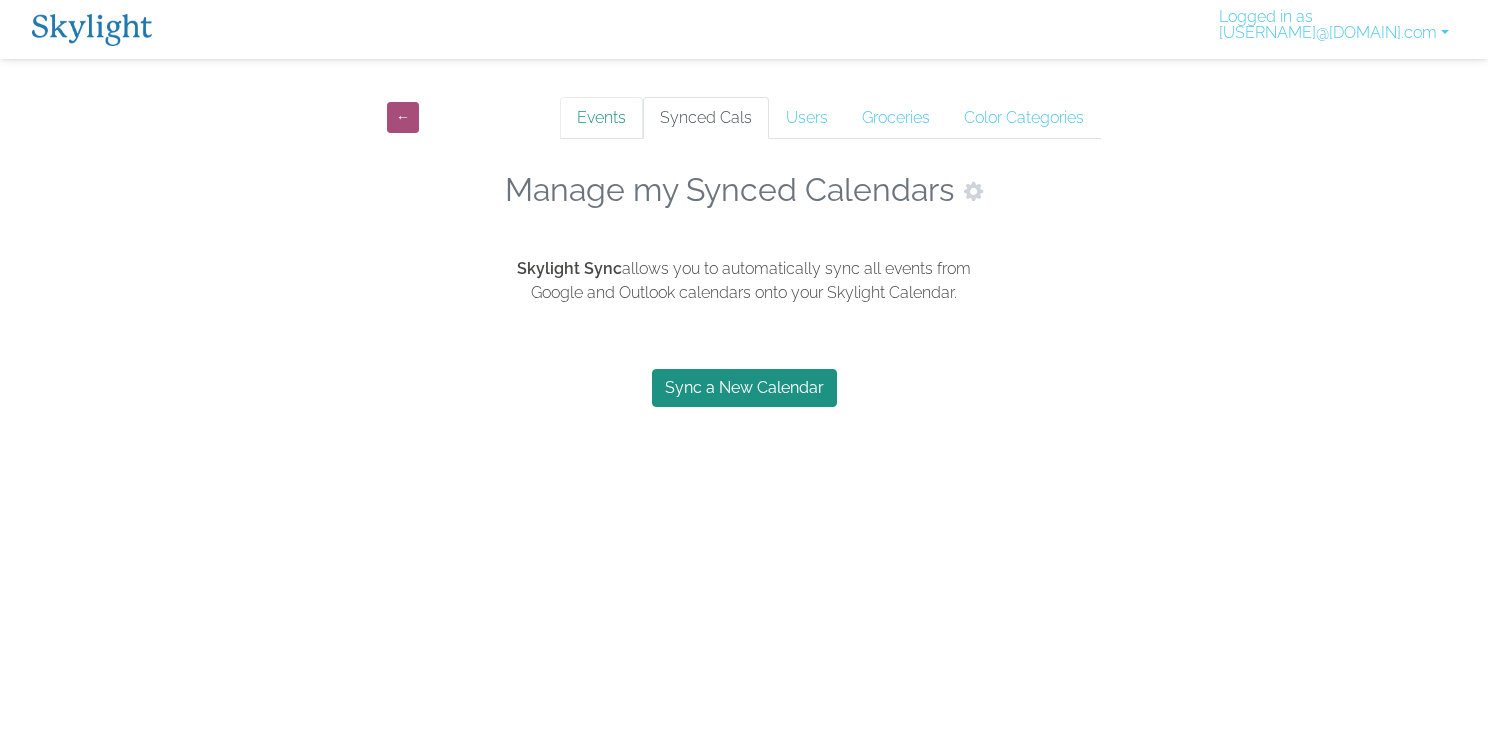 click on "Events" at bounding box center (601, 118) 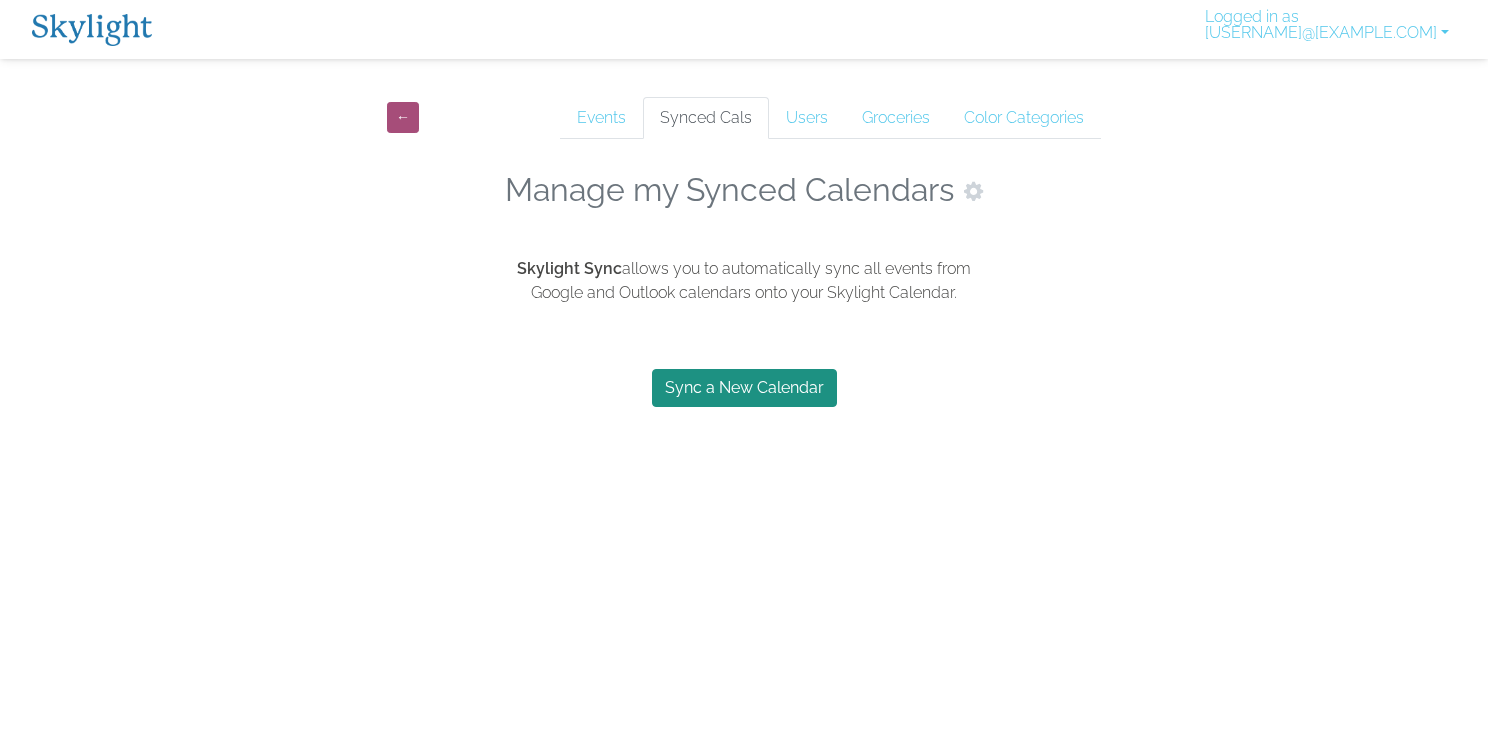 scroll, scrollTop: 0, scrollLeft: 0, axis: both 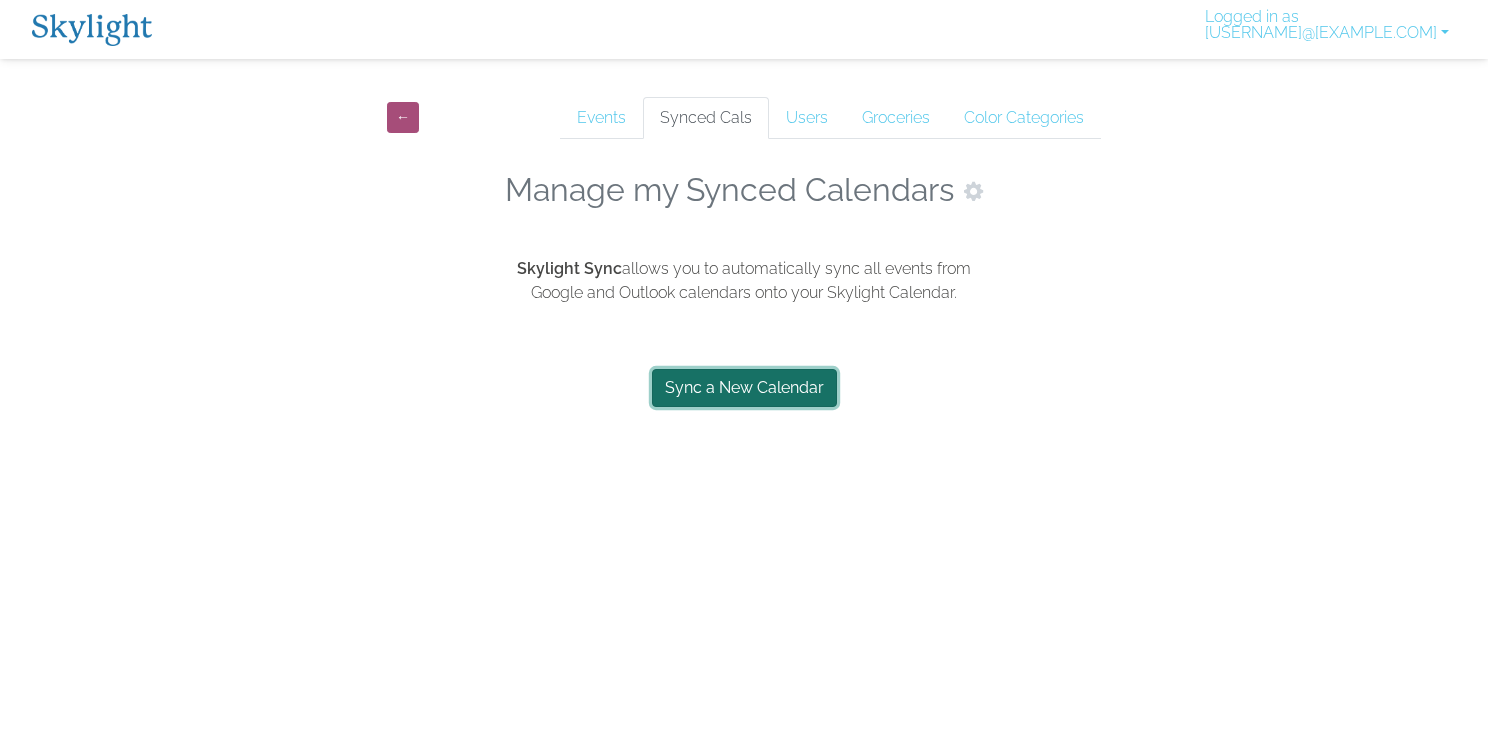 click on "Sync a New Calendar" at bounding box center [744, 388] 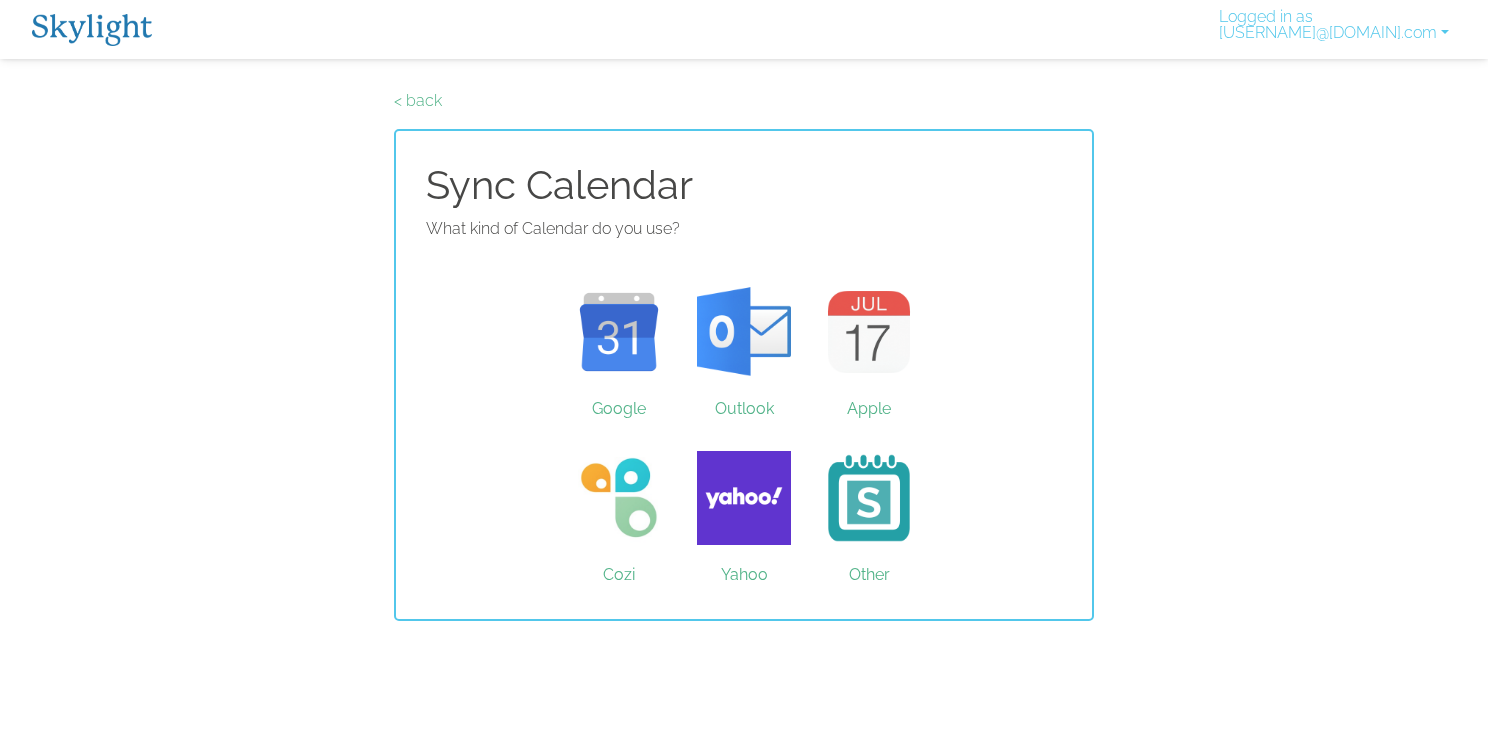 scroll, scrollTop: 0, scrollLeft: 0, axis: both 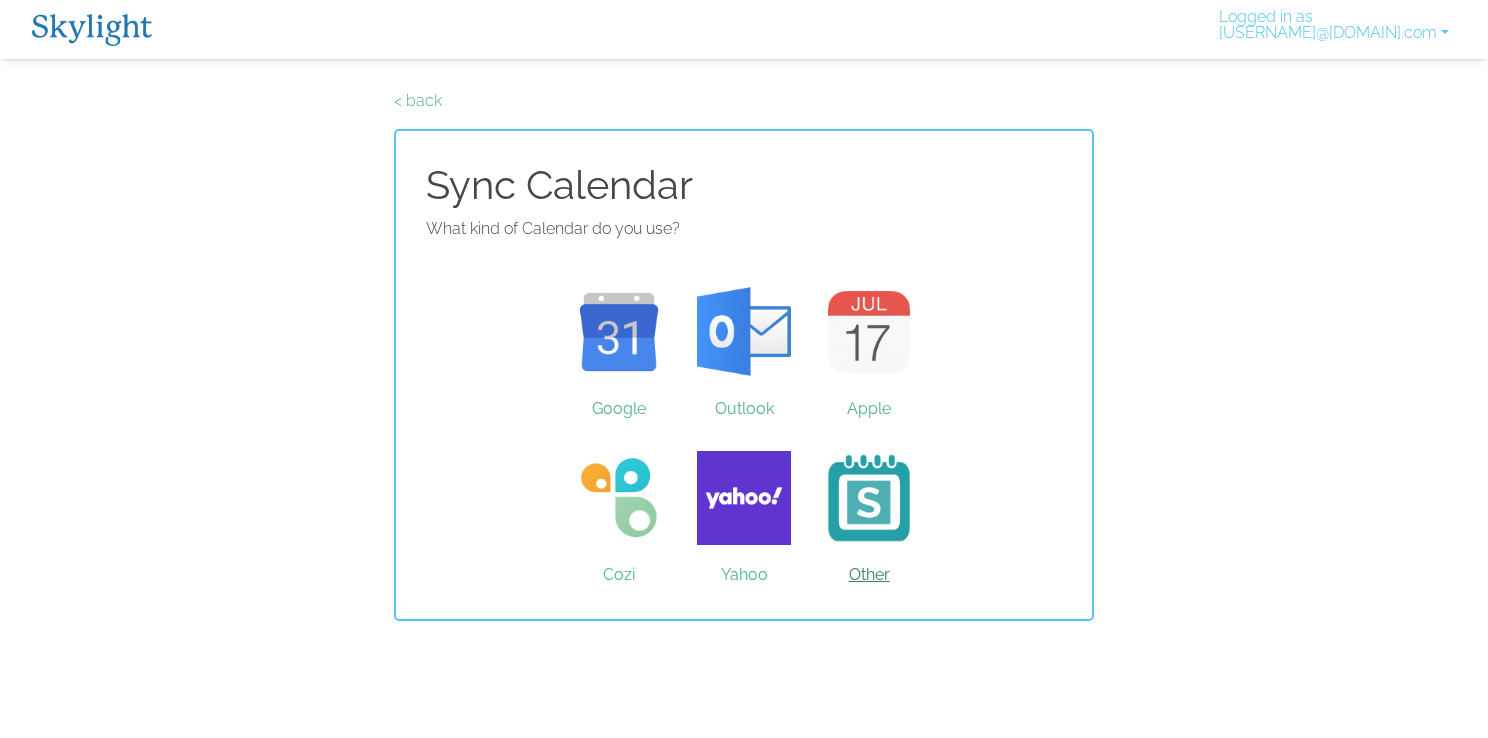 click on "Other" at bounding box center [869, 498] 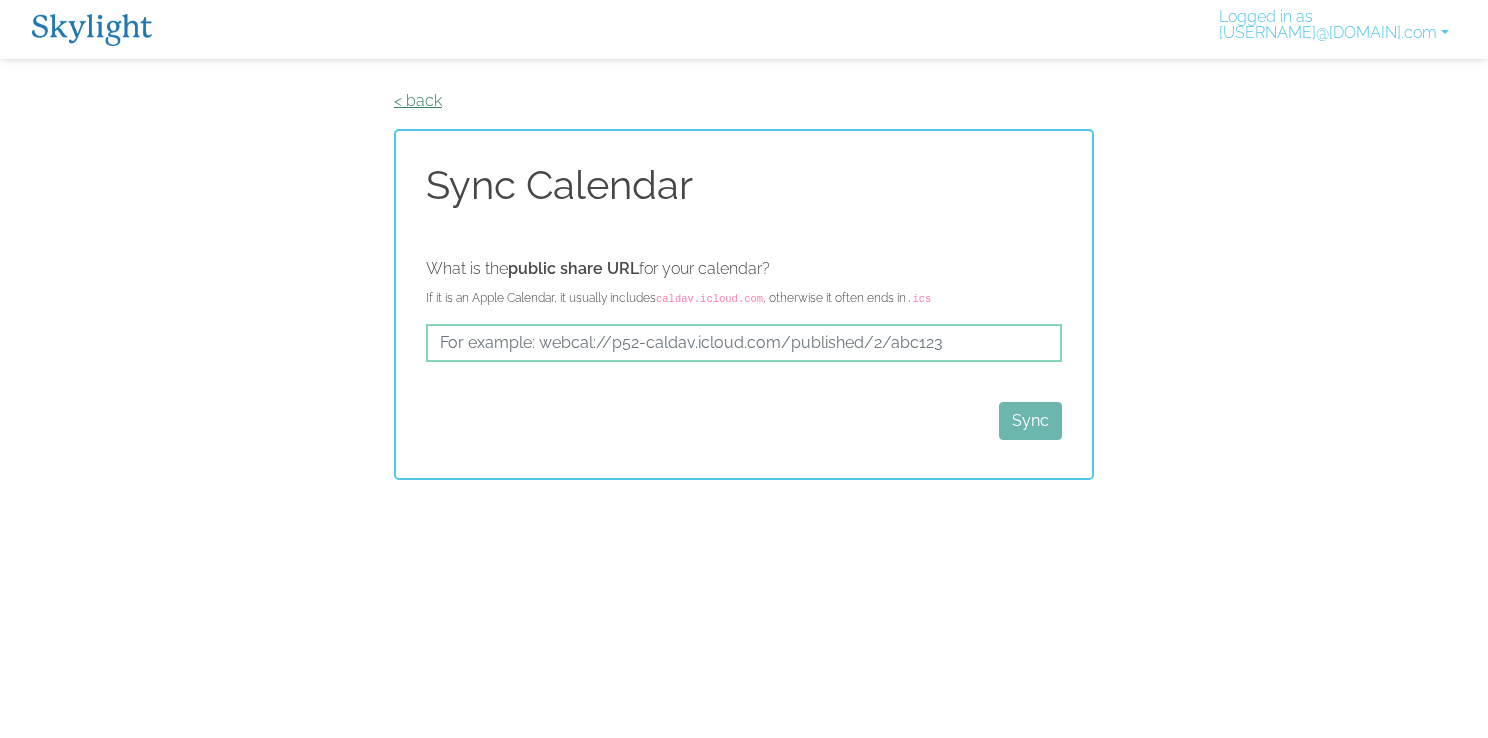 click on "< back" at bounding box center (418, 100) 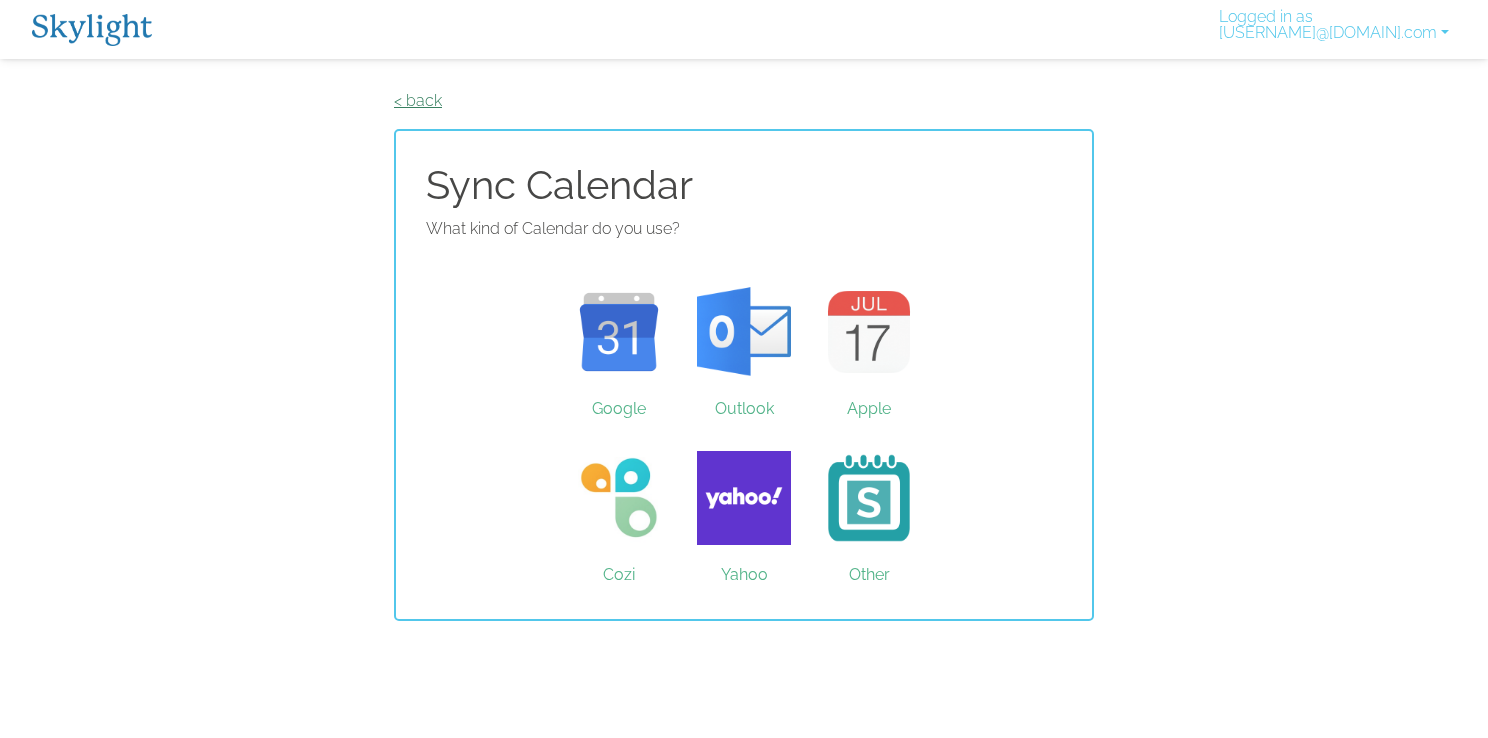 click on "< back" at bounding box center (418, 100) 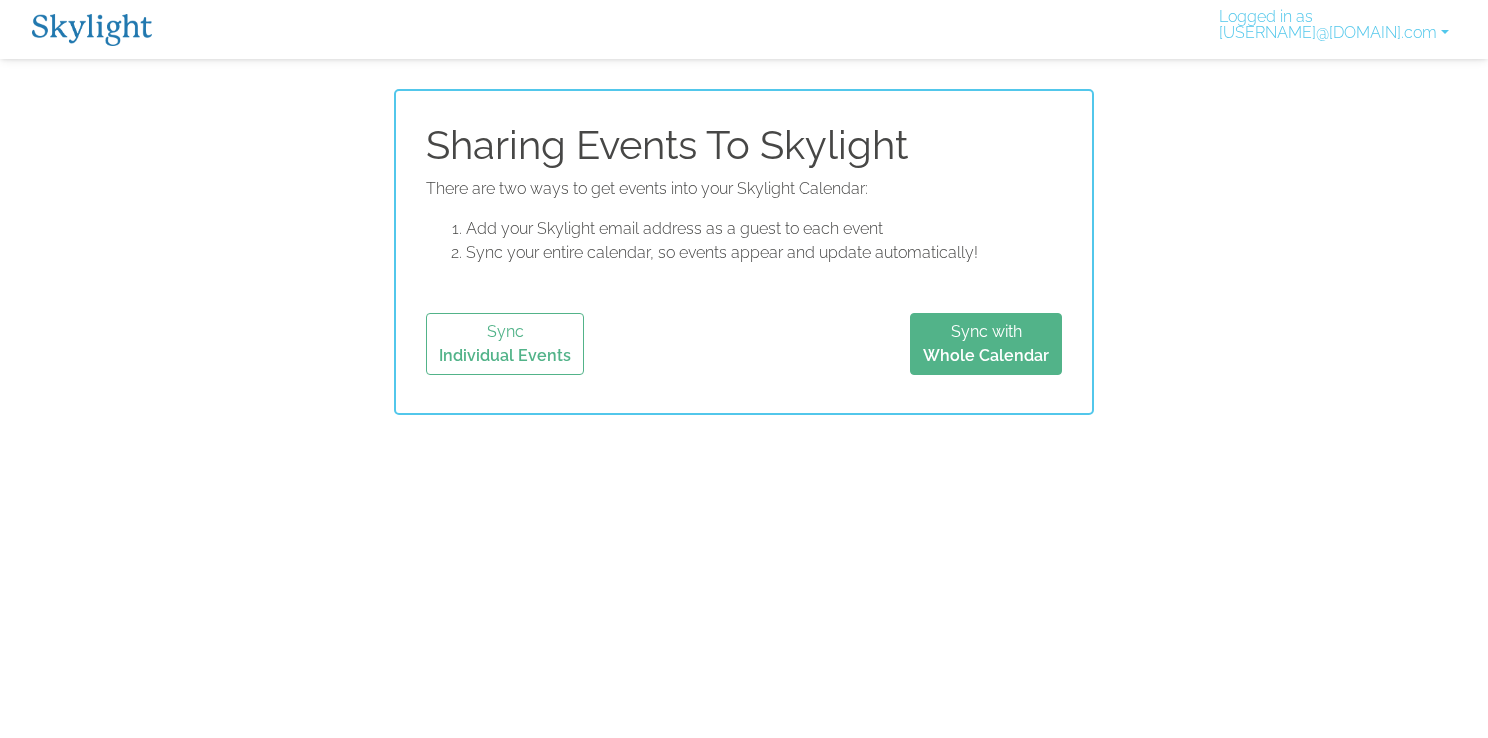 click at bounding box center (92, 30) 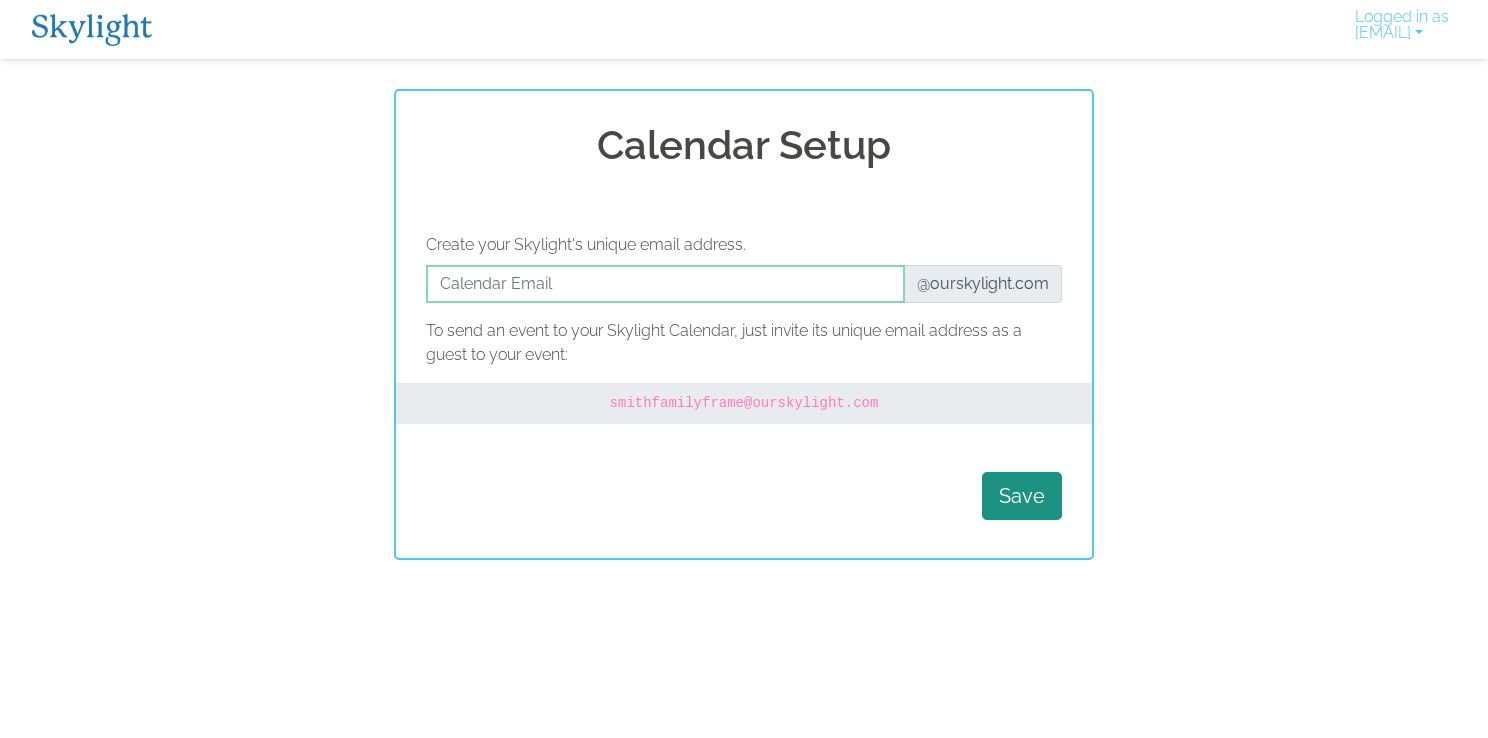 scroll, scrollTop: 0, scrollLeft: 0, axis: both 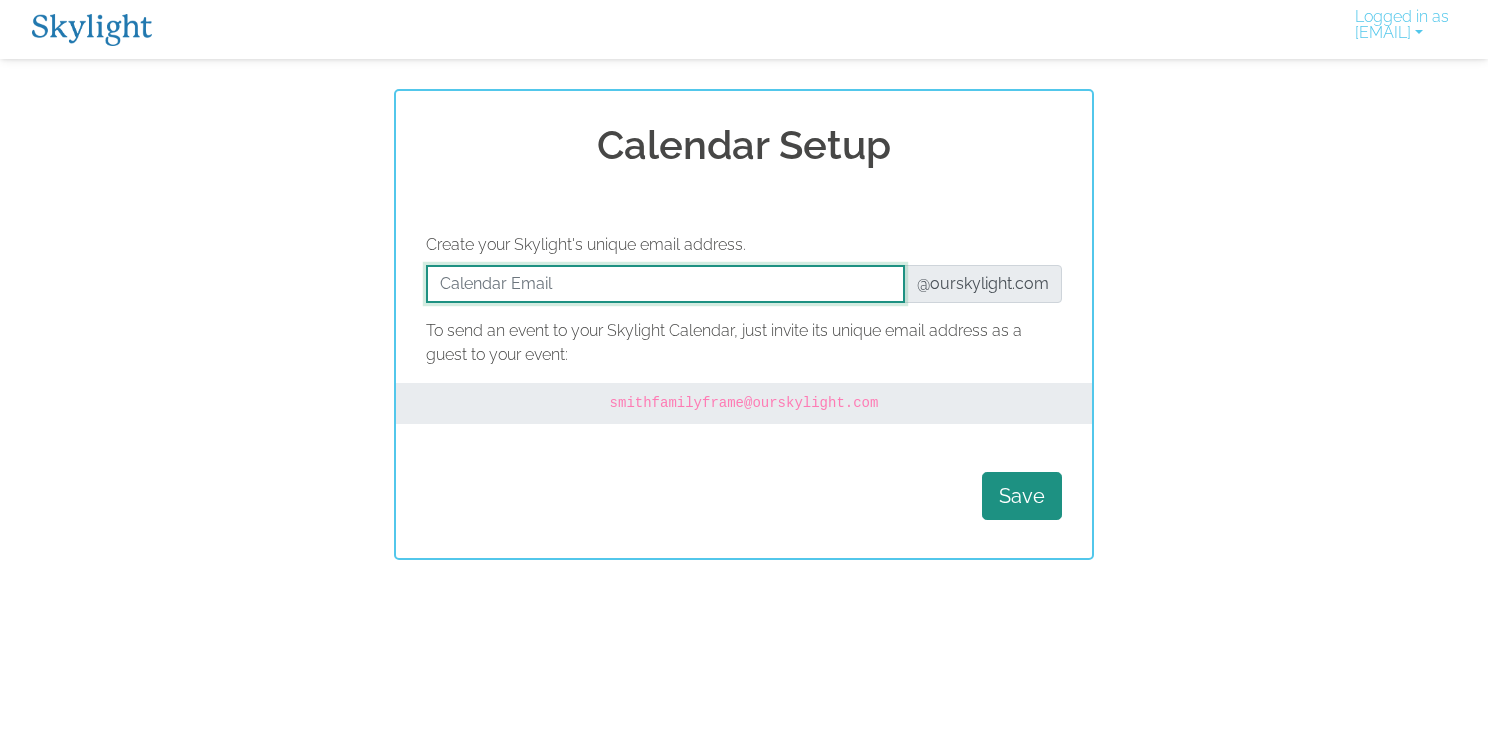drag, startPoint x: 0, startPoint y: 0, endPoint x: 844, endPoint y: 292, distance: 893.08453 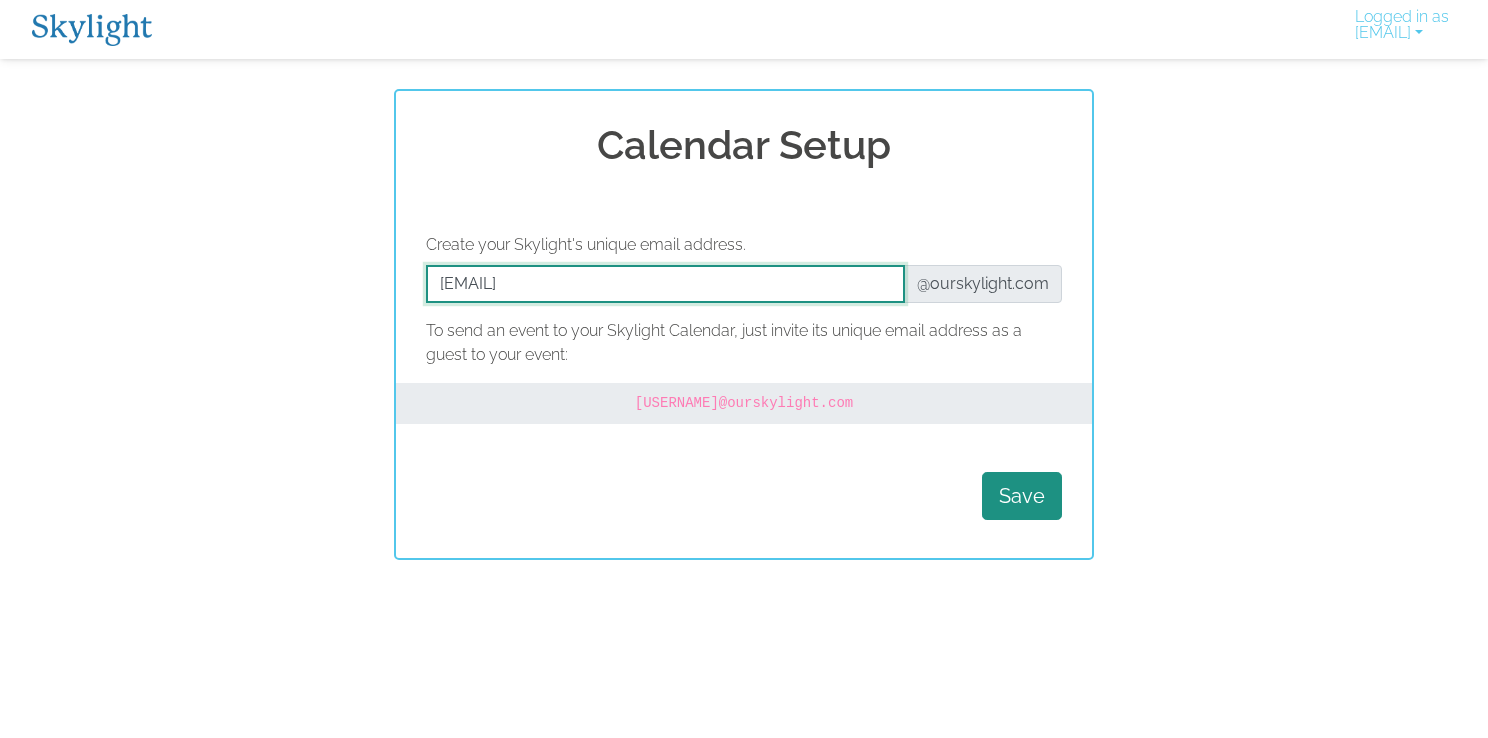 drag, startPoint x: 674, startPoint y: 284, endPoint x: 568, endPoint y: 251, distance: 111.01801 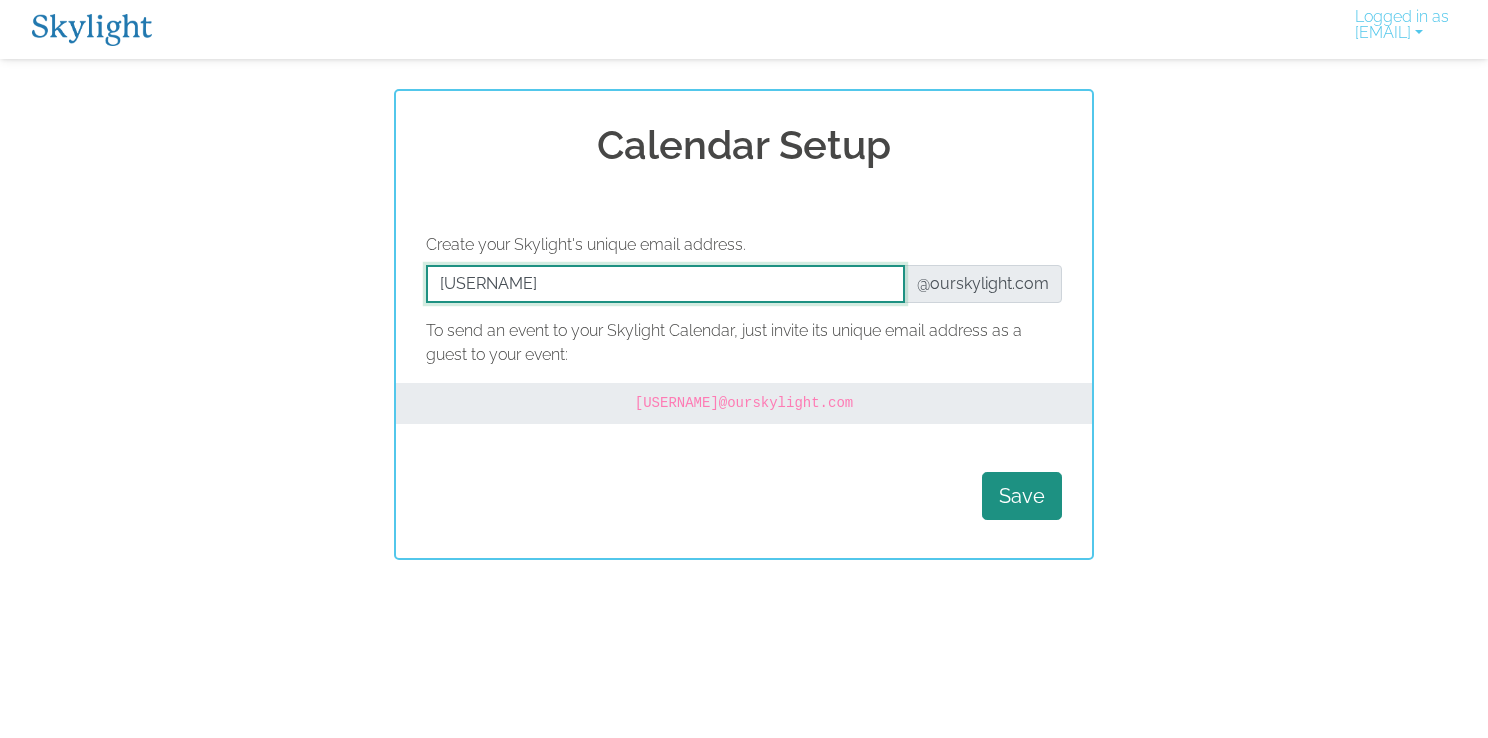 type on "[USERNAME]" 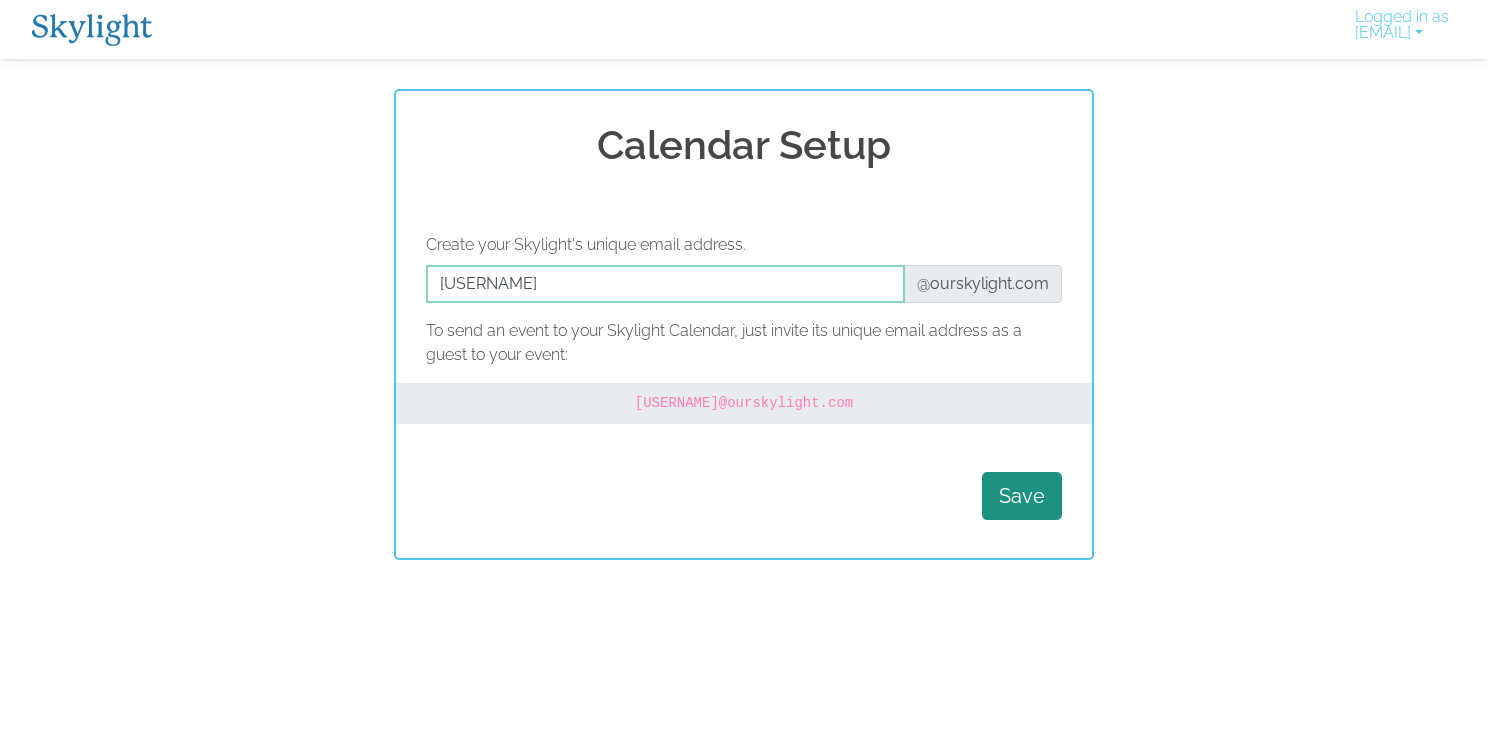 click on "Save" at bounding box center (744, 496) 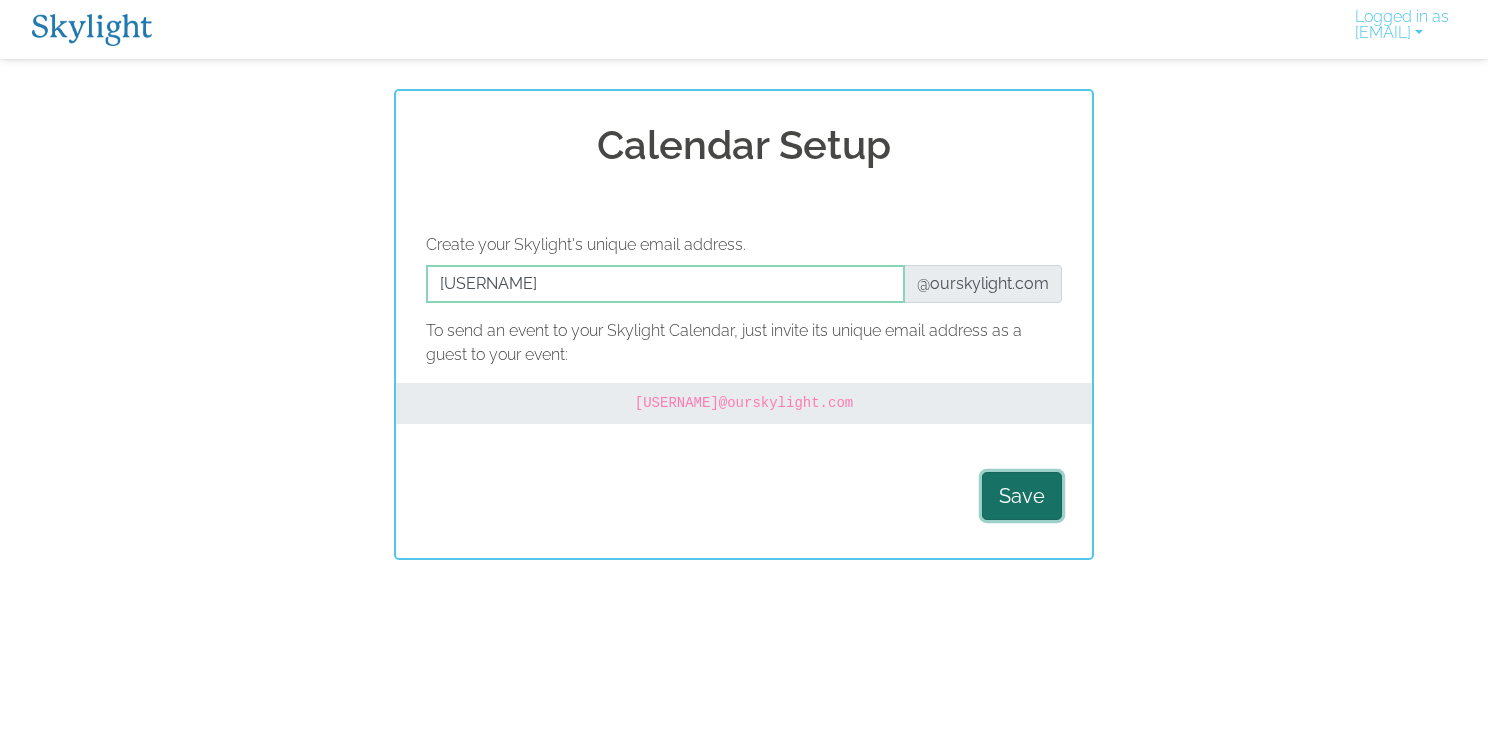 click on "Save" at bounding box center [1022, 496] 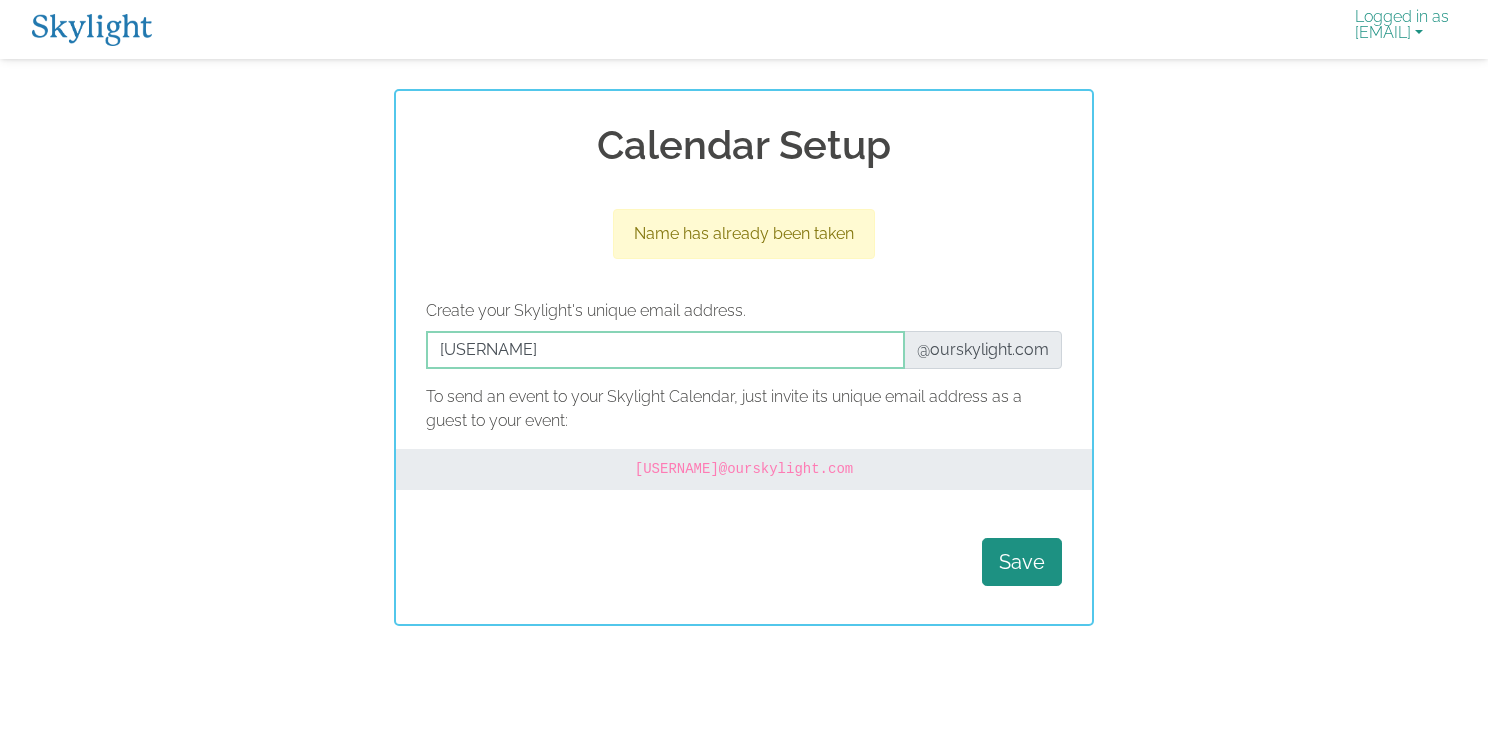 click on "Logged in as [EMAIL]" at bounding box center (1402, 29) 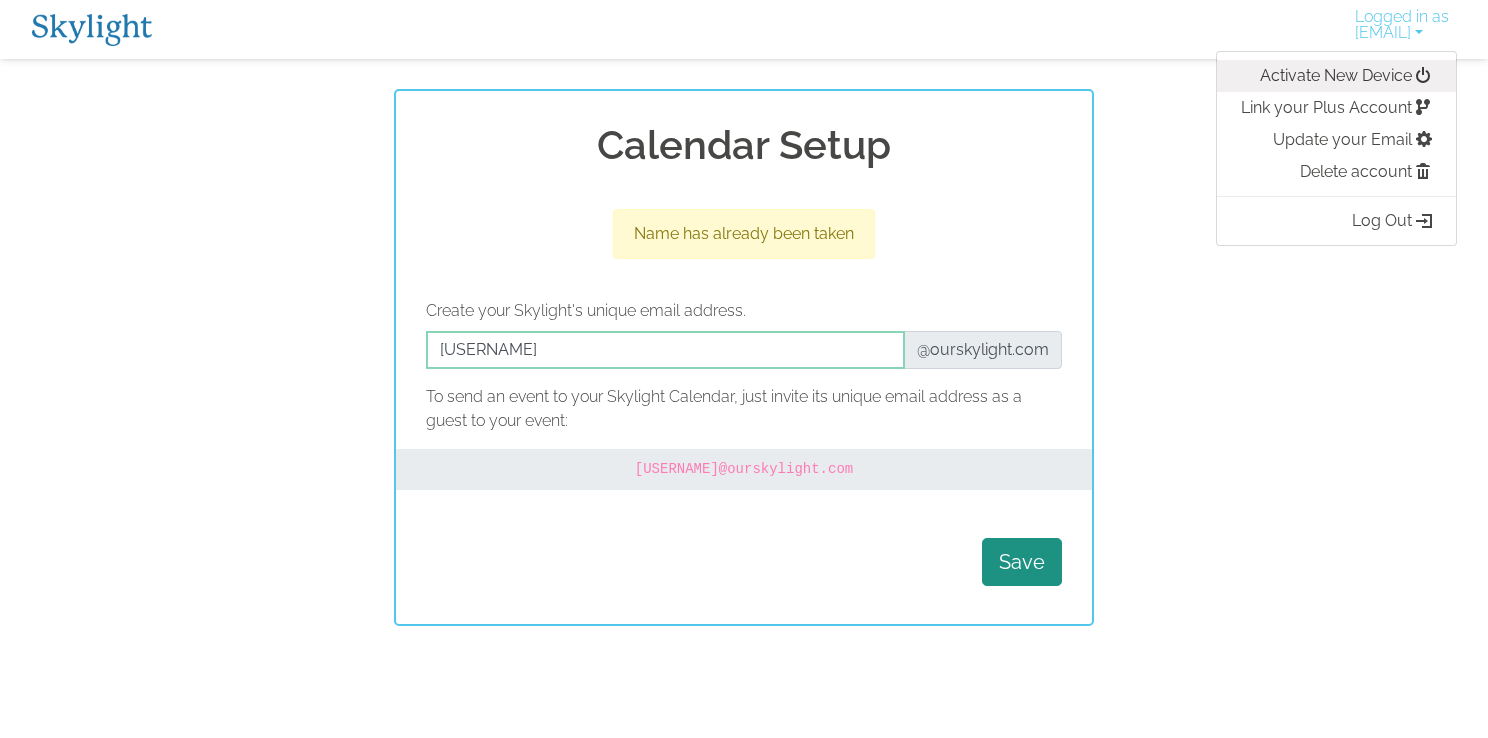 click on "Activate New Device" at bounding box center (1336, 76) 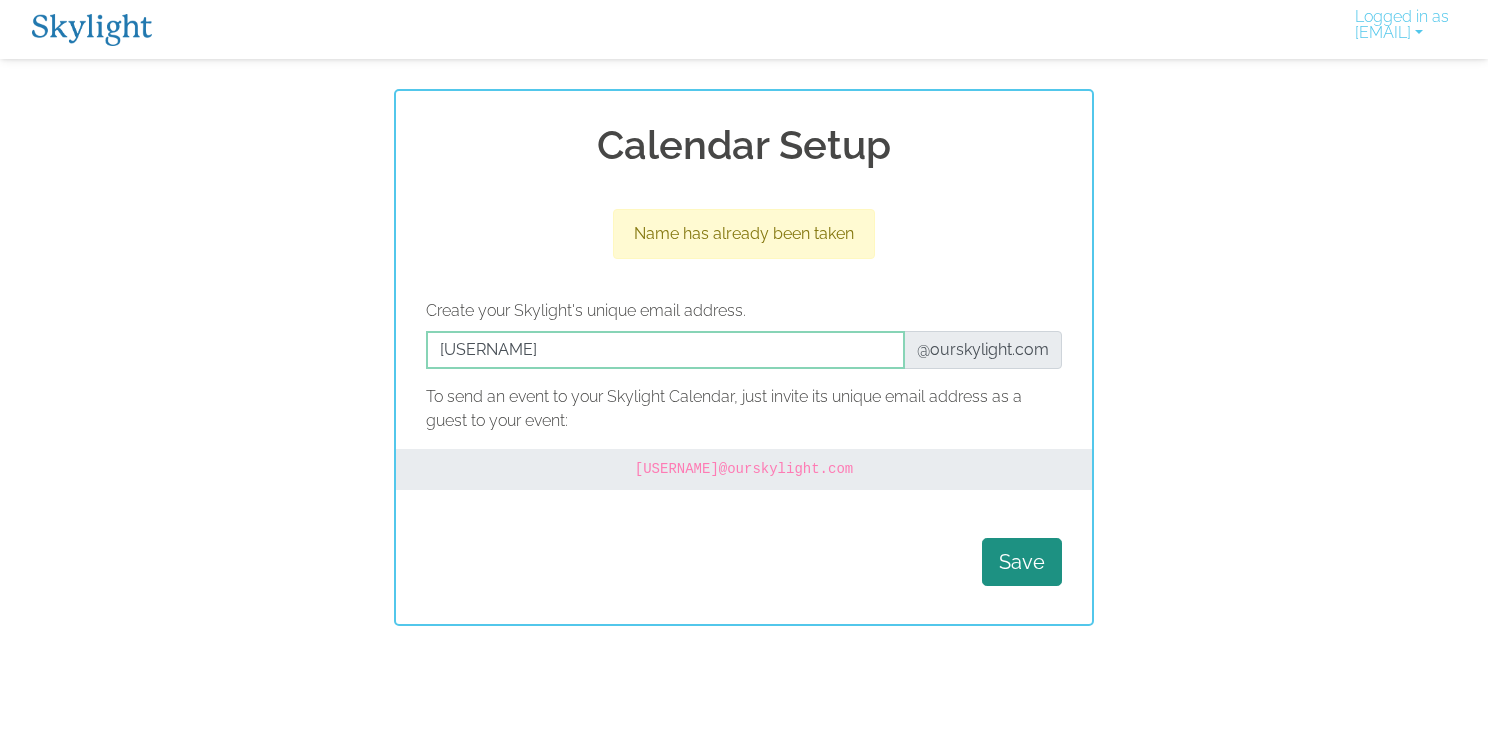 click on "Calendar Setup Name has already been taken Create your Skylight's unique email address.   @[DOMAIN] To send an event to your Skylight Calendar, just invite its unique email address as a guest to your event: [EMAIL] Save" at bounding box center [744, 357] 